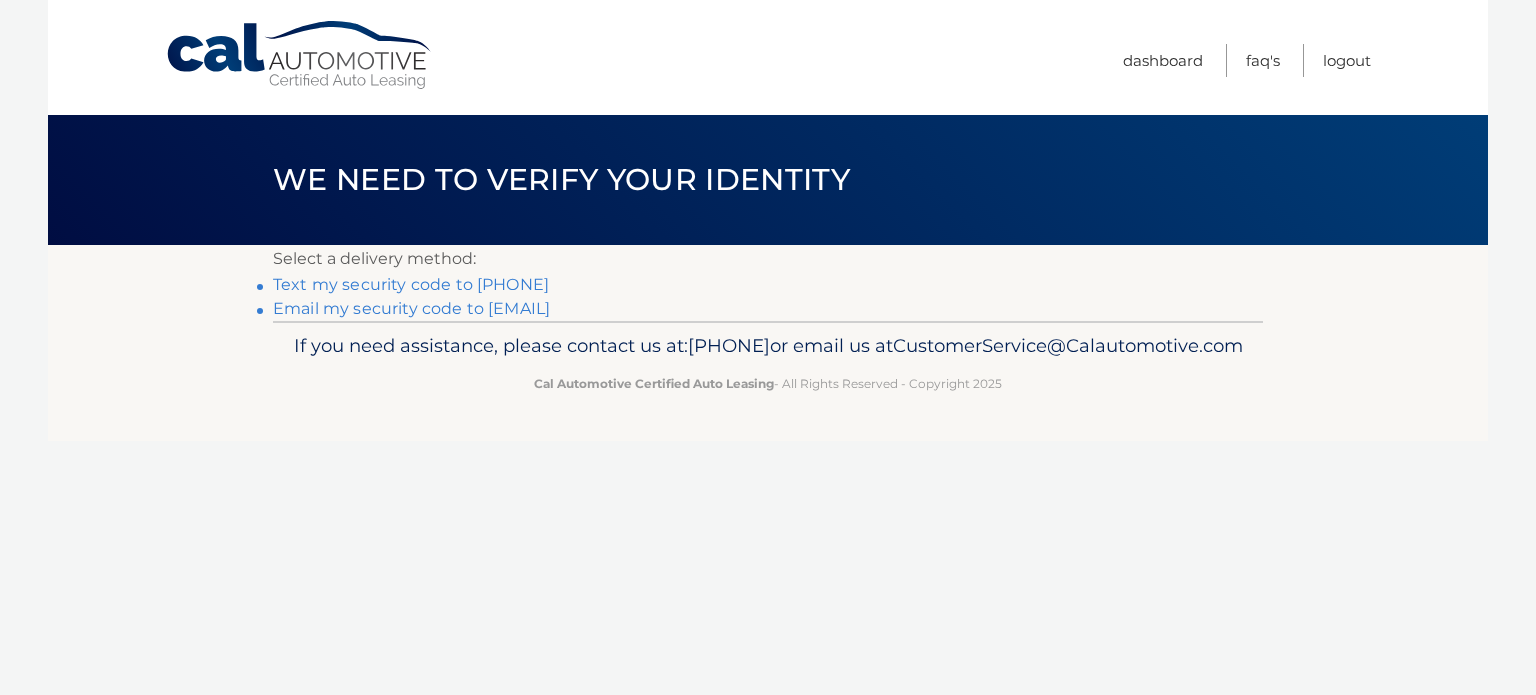 scroll, scrollTop: 0, scrollLeft: 0, axis: both 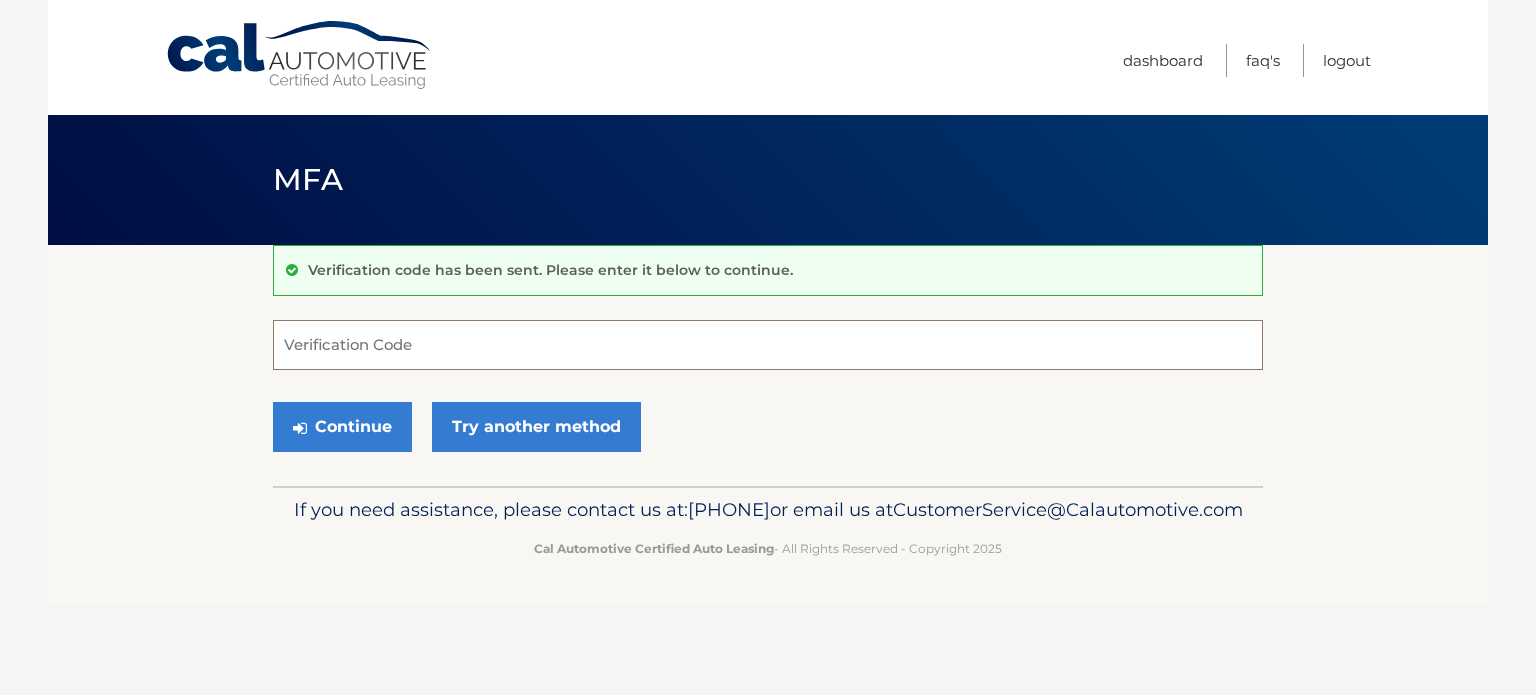 click on "Verification Code" at bounding box center (768, 345) 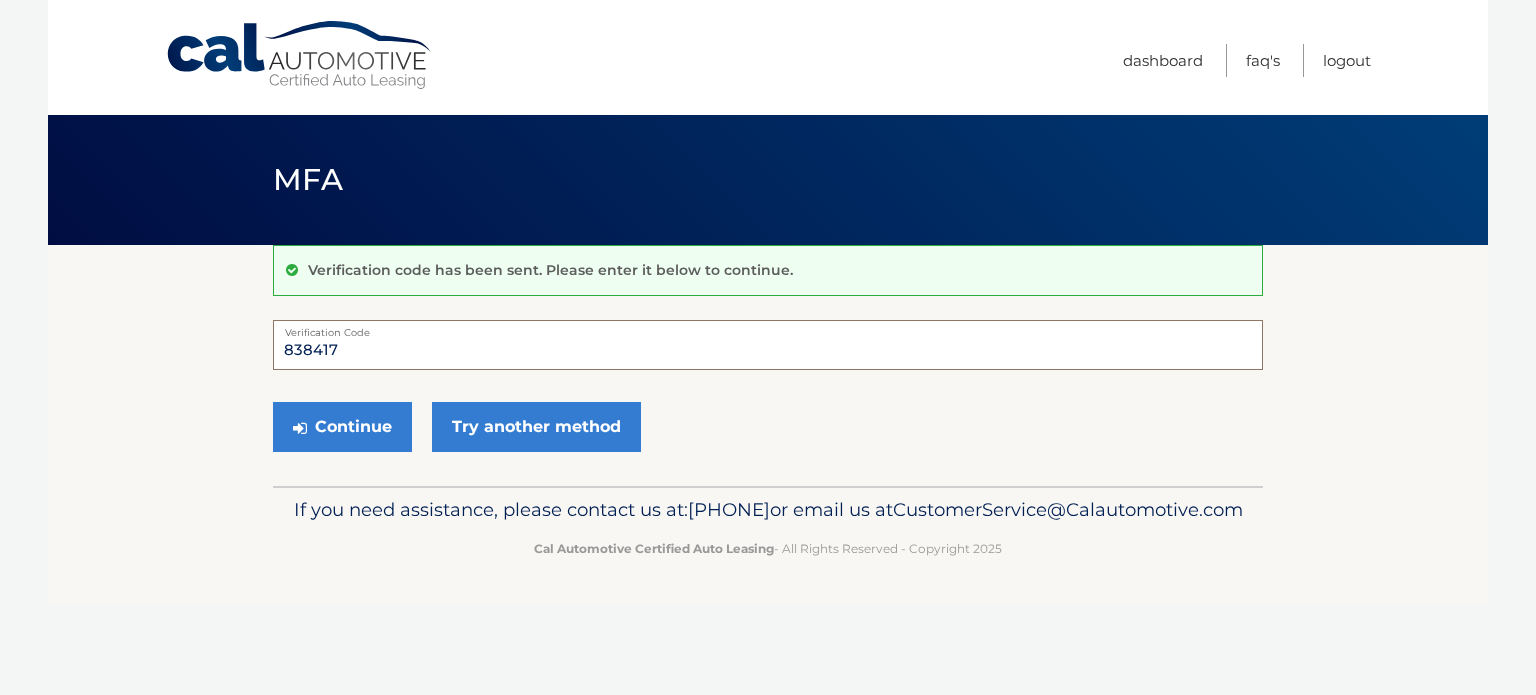 type on "838417" 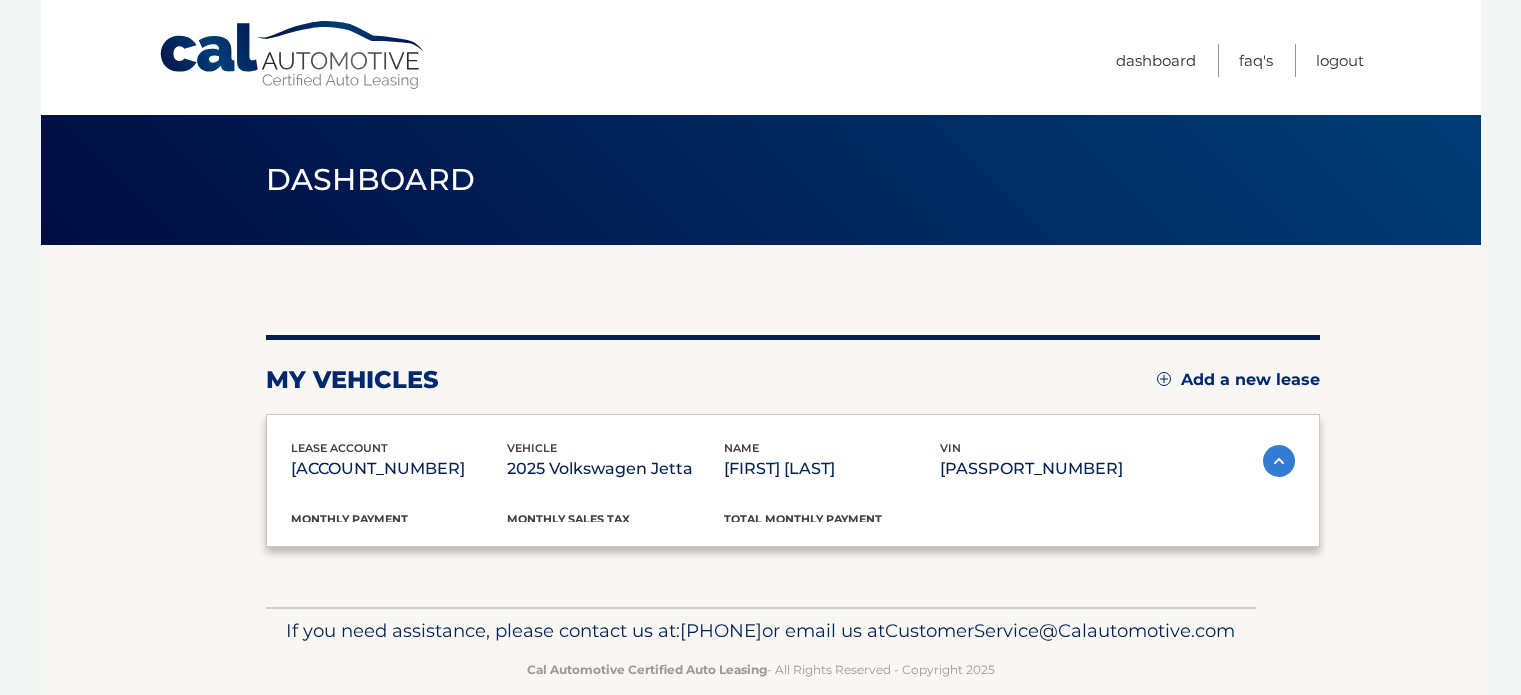 scroll, scrollTop: 0, scrollLeft: 0, axis: both 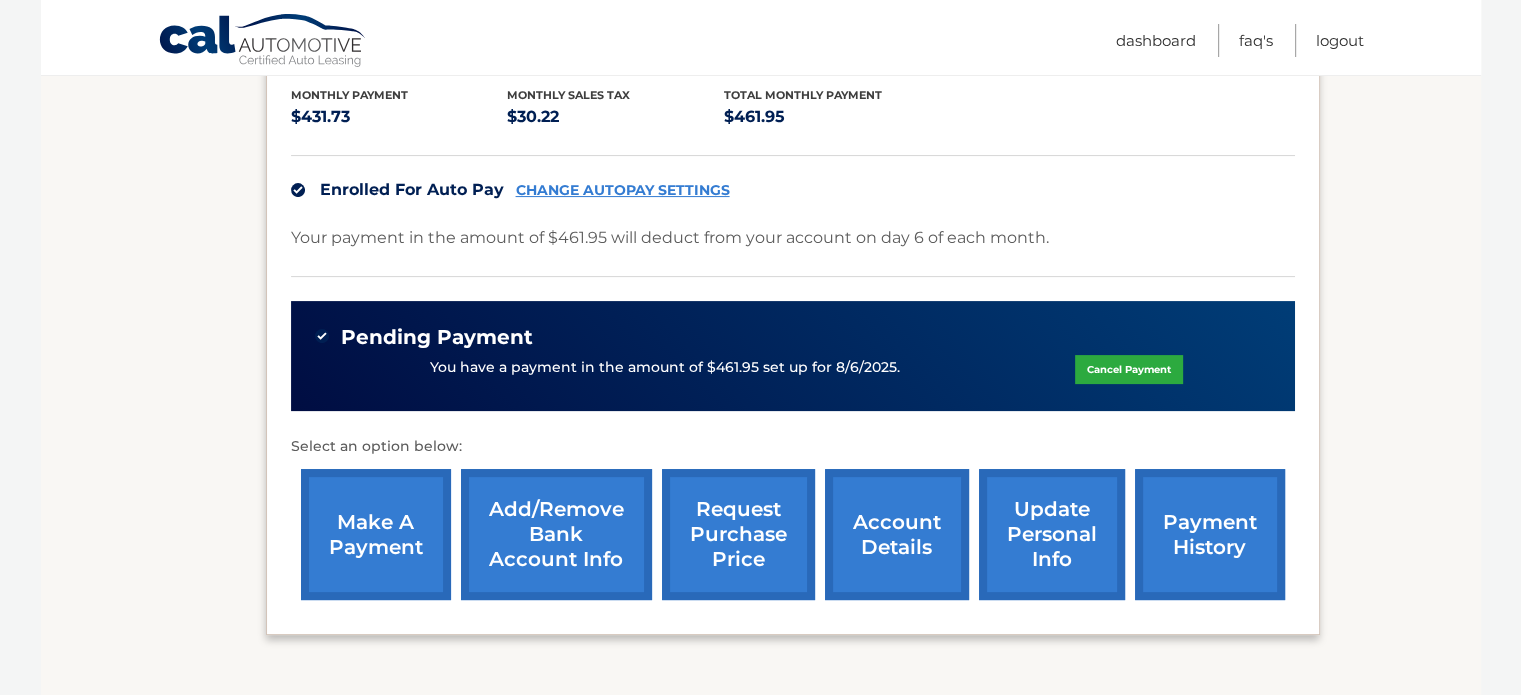click on "account details" at bounding box center [897, 534] 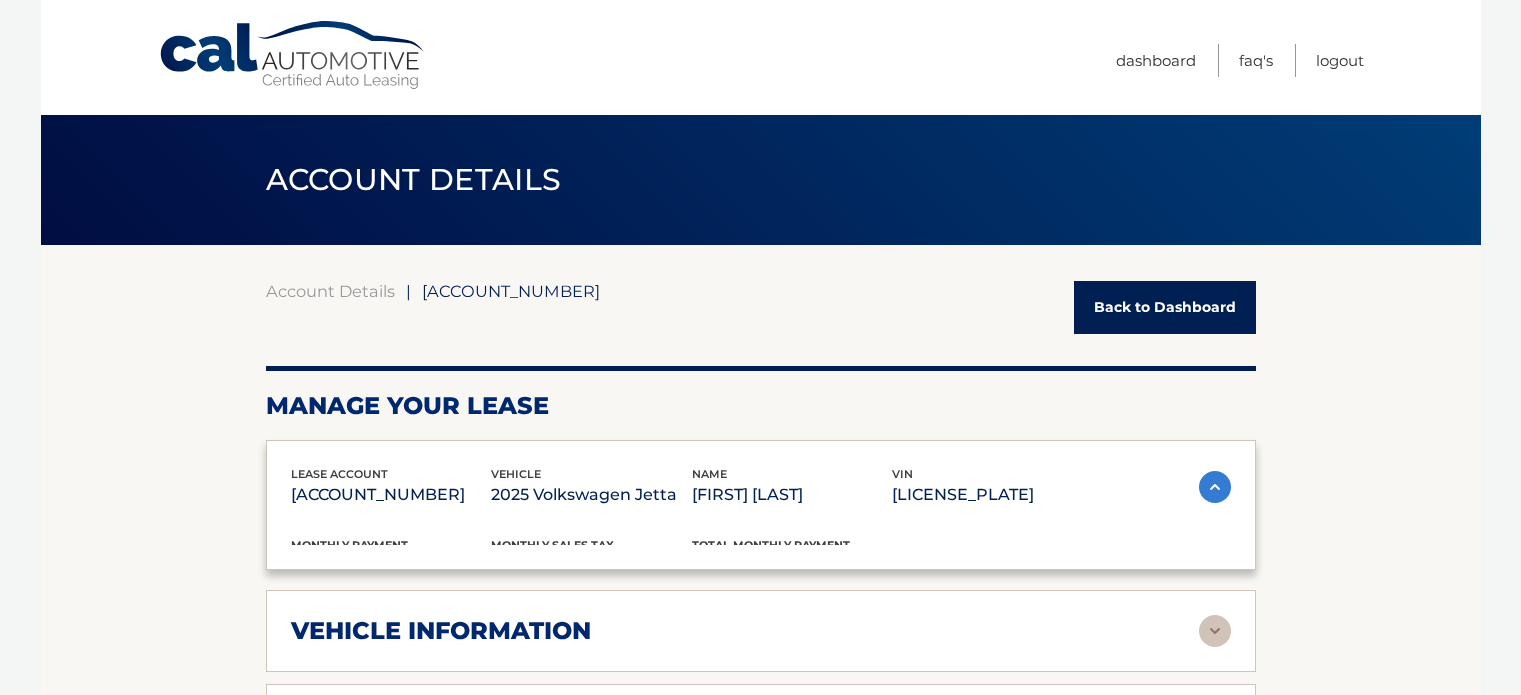 scroll, scrollTop: 0, scrollLeft: 0, axis: both 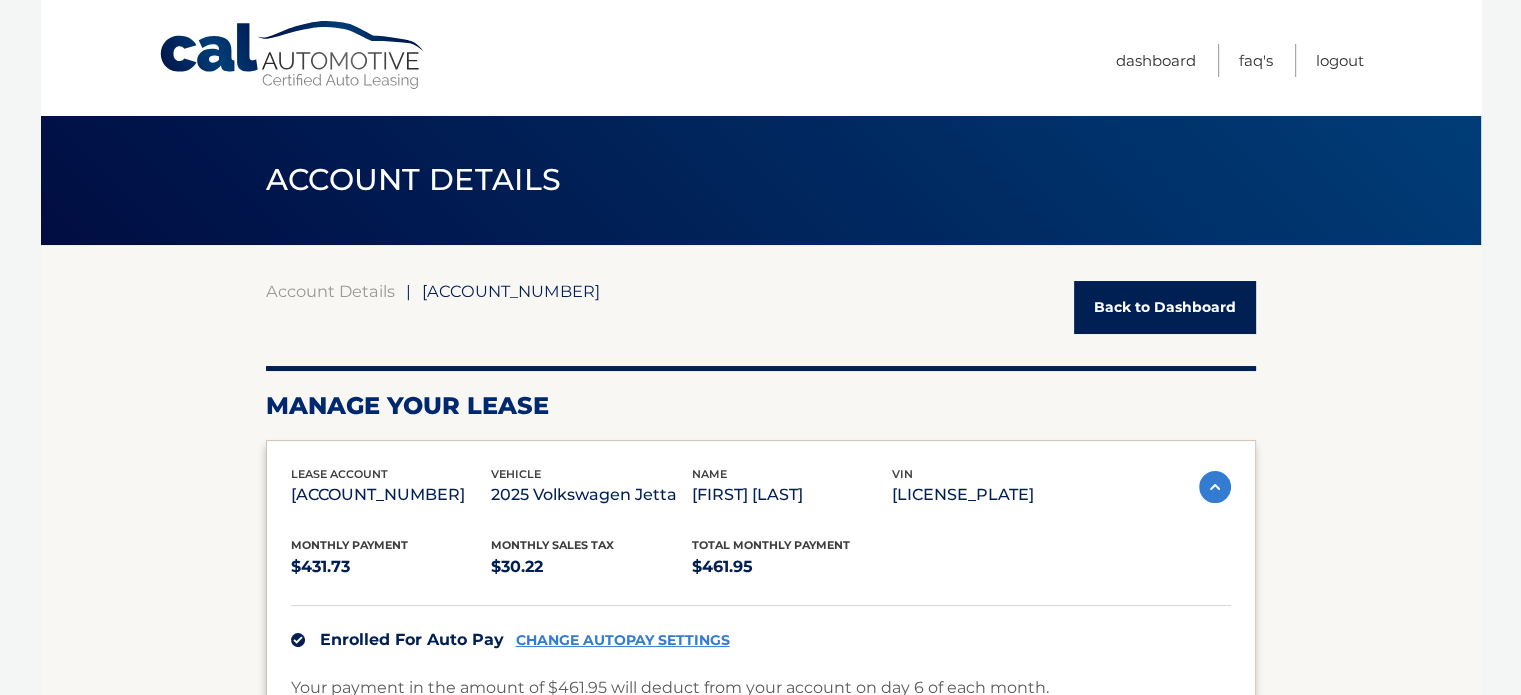 click on "CHANGE AUTOPAY SETTINGS" at bounding box center (623, 640) 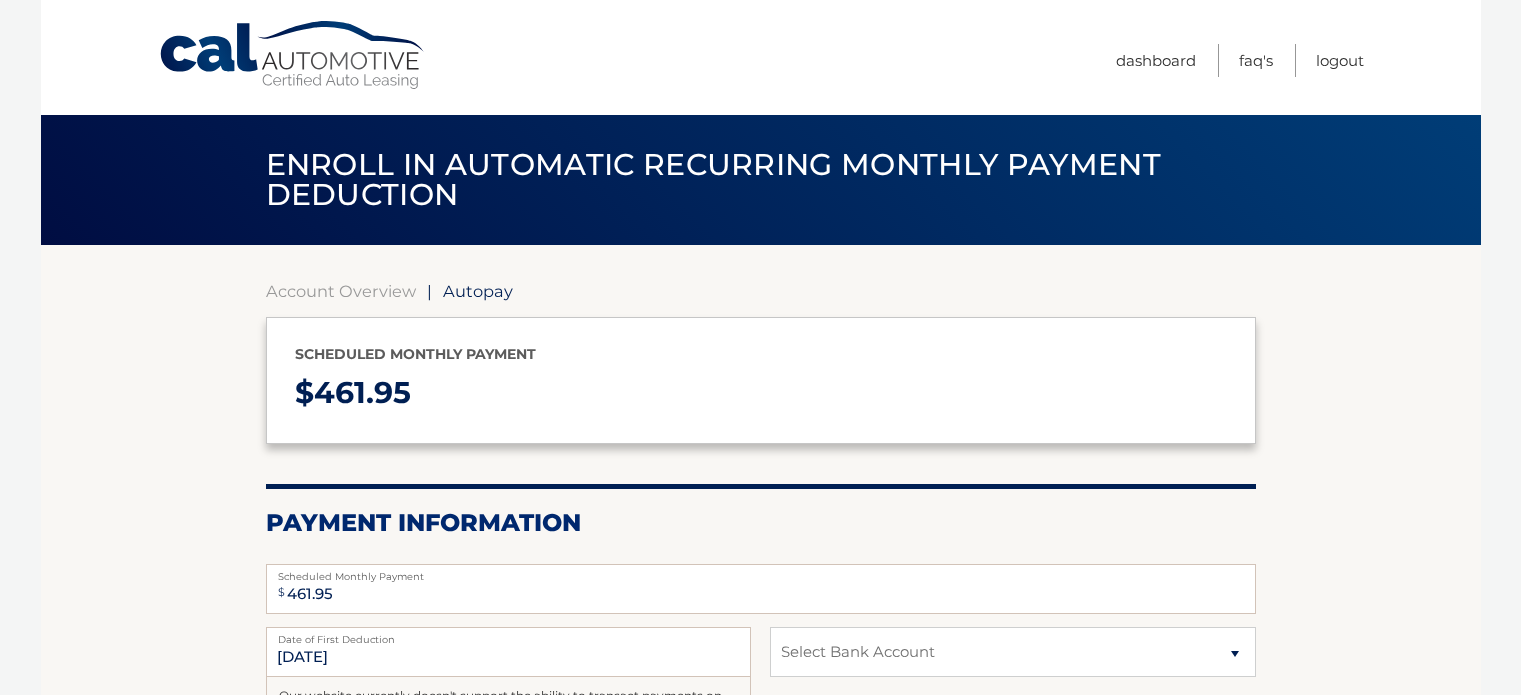select on "MjlhZjZjZjAtMGNkMS00NWZjLThlNzQtNjVjMTk2MjYwZGI3" 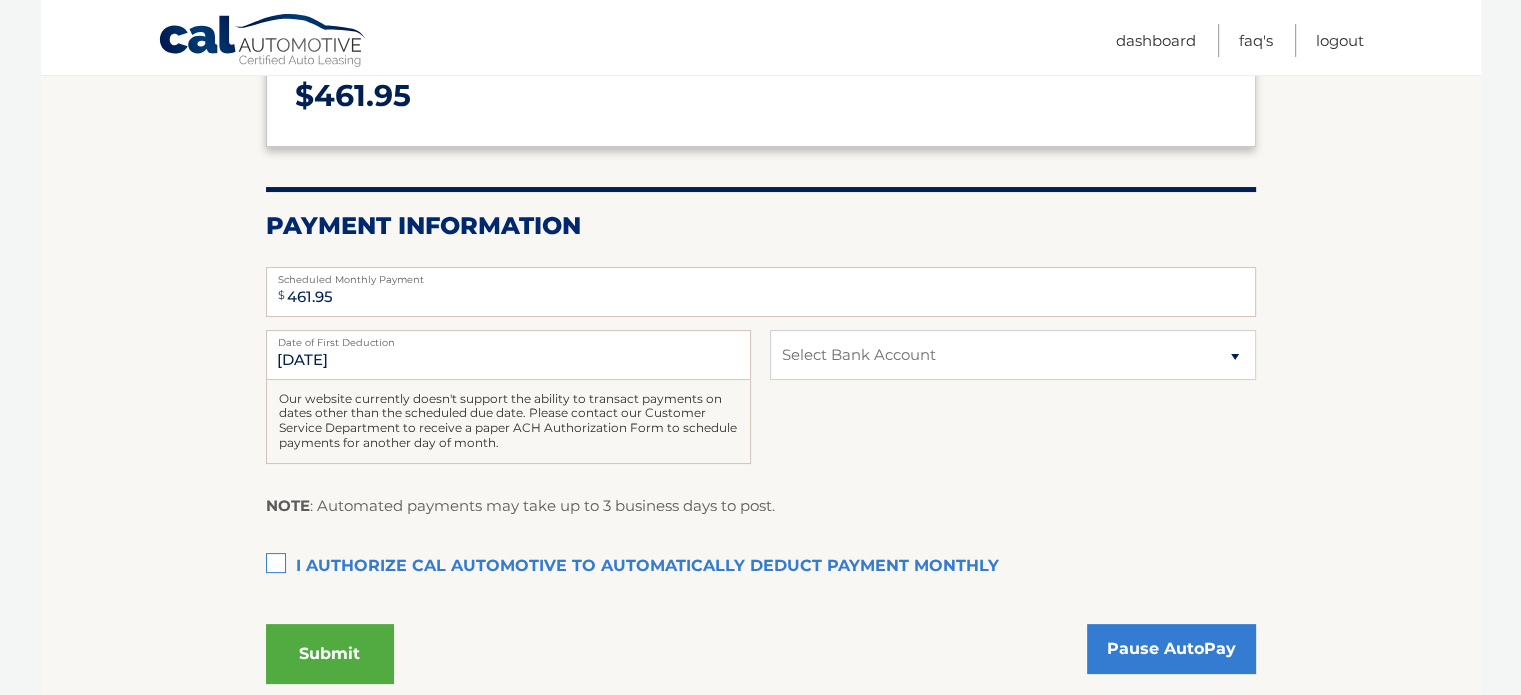 scroll, scrollTop: 308, scrollLeft: 0, axis: vertical 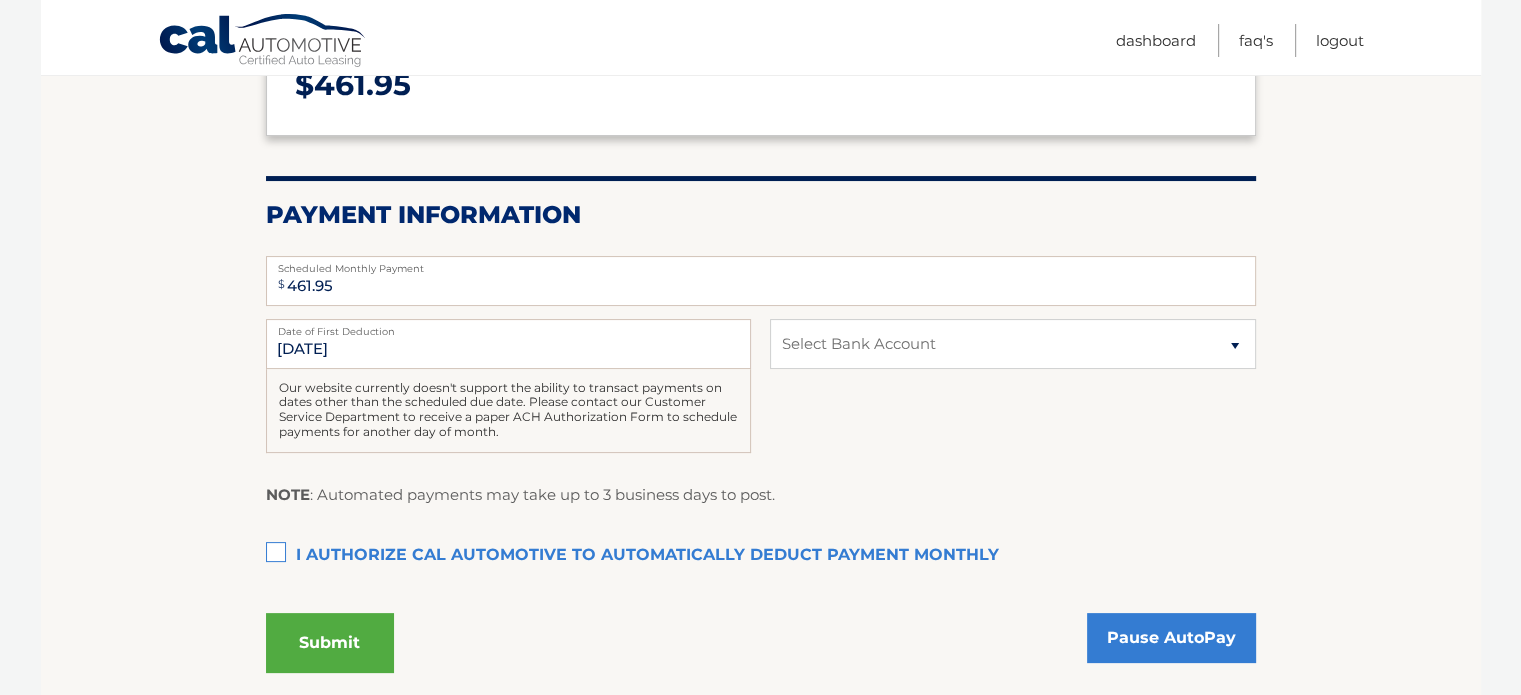 click on "I authorize cal automotive to automatically deduct payment monthly
This checkbox must be checked" at bounding box center [761, 556] 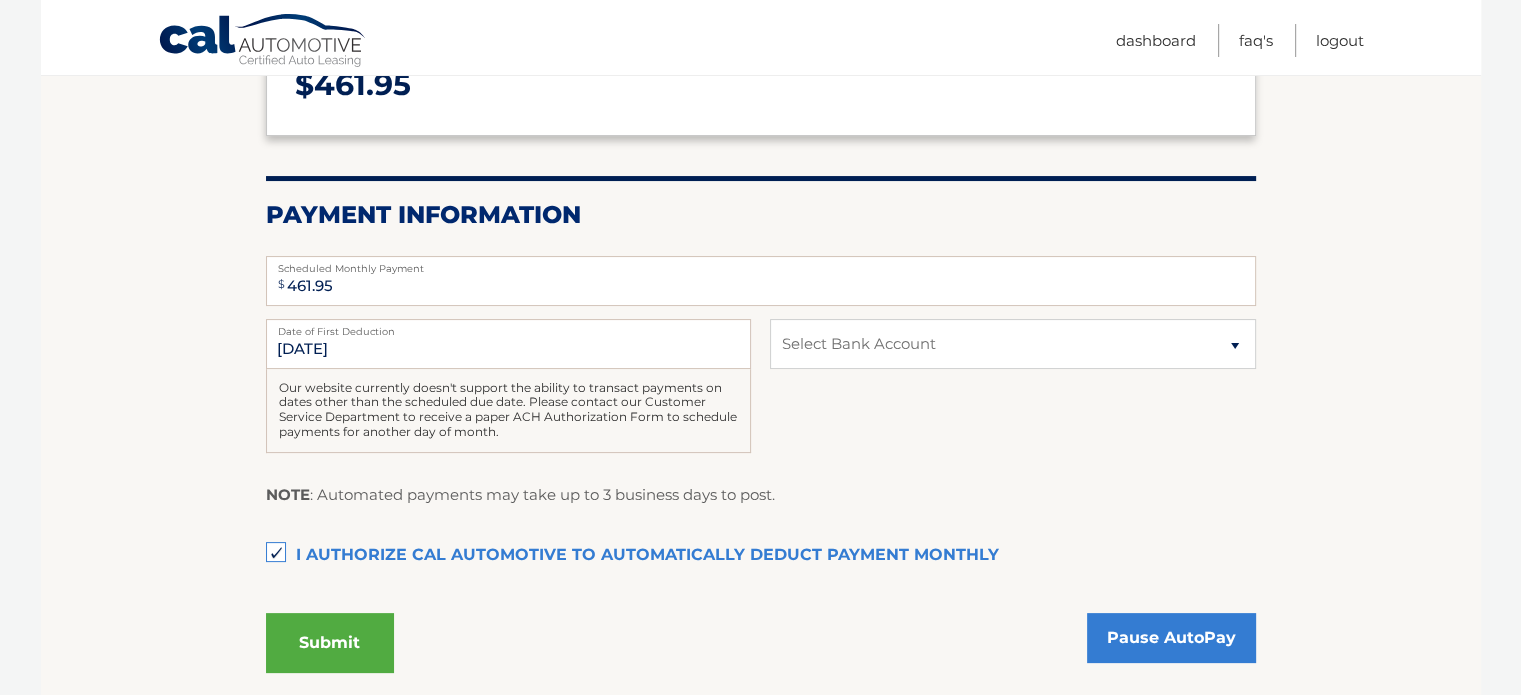 click on "Submit" at bounding box center [330, 643] 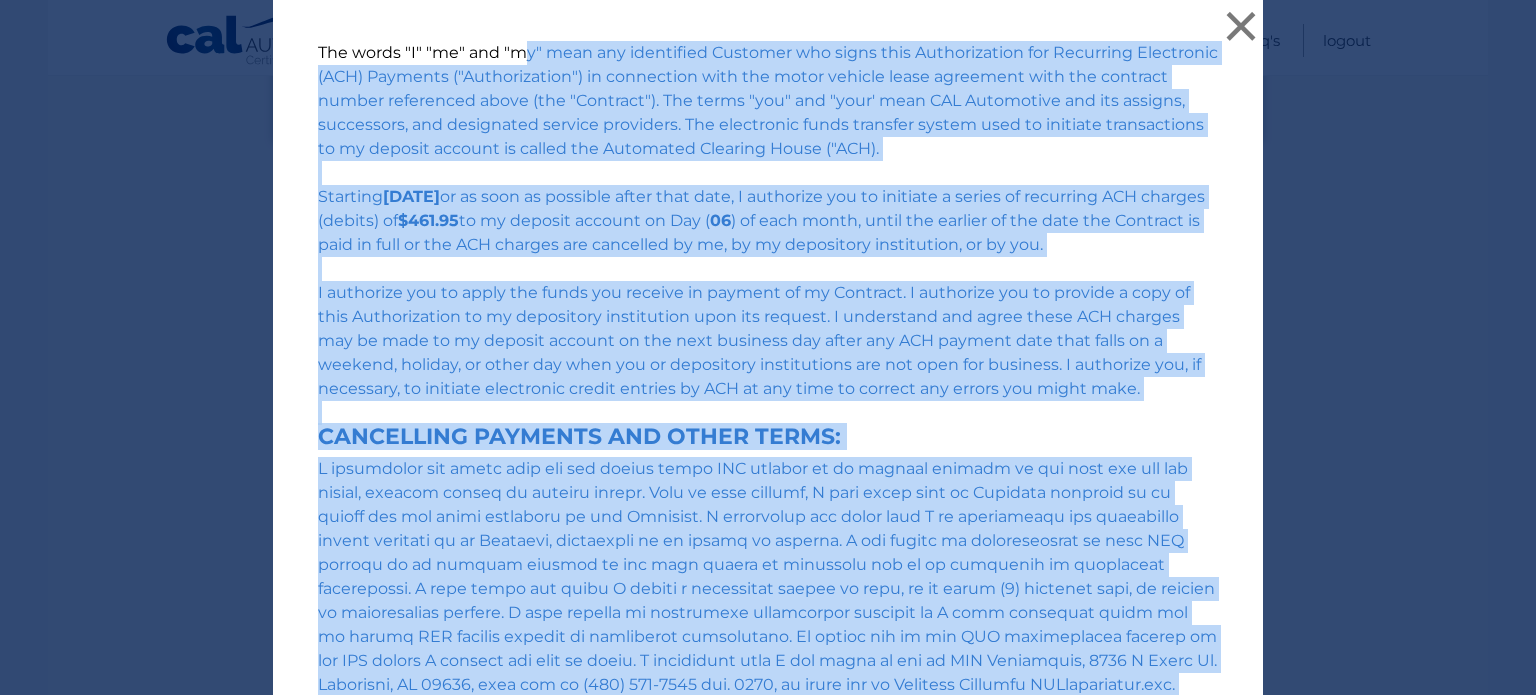 drag, startPoint x: 1520, startPoint y: 111, endPoint x: 1535, endPoint y: 358, distance: 247.45505 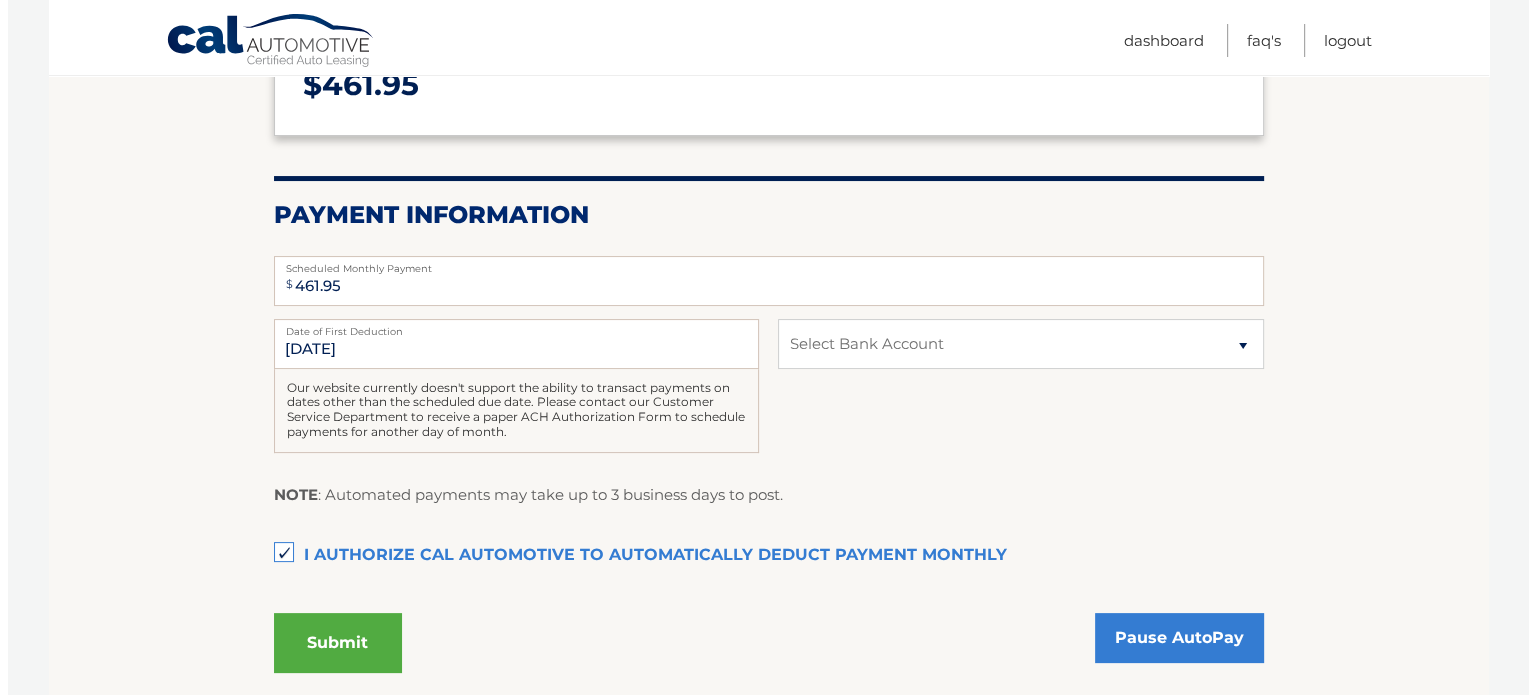 scroll, scrollTop: 464, scrollLeft: 0, axis: vertical 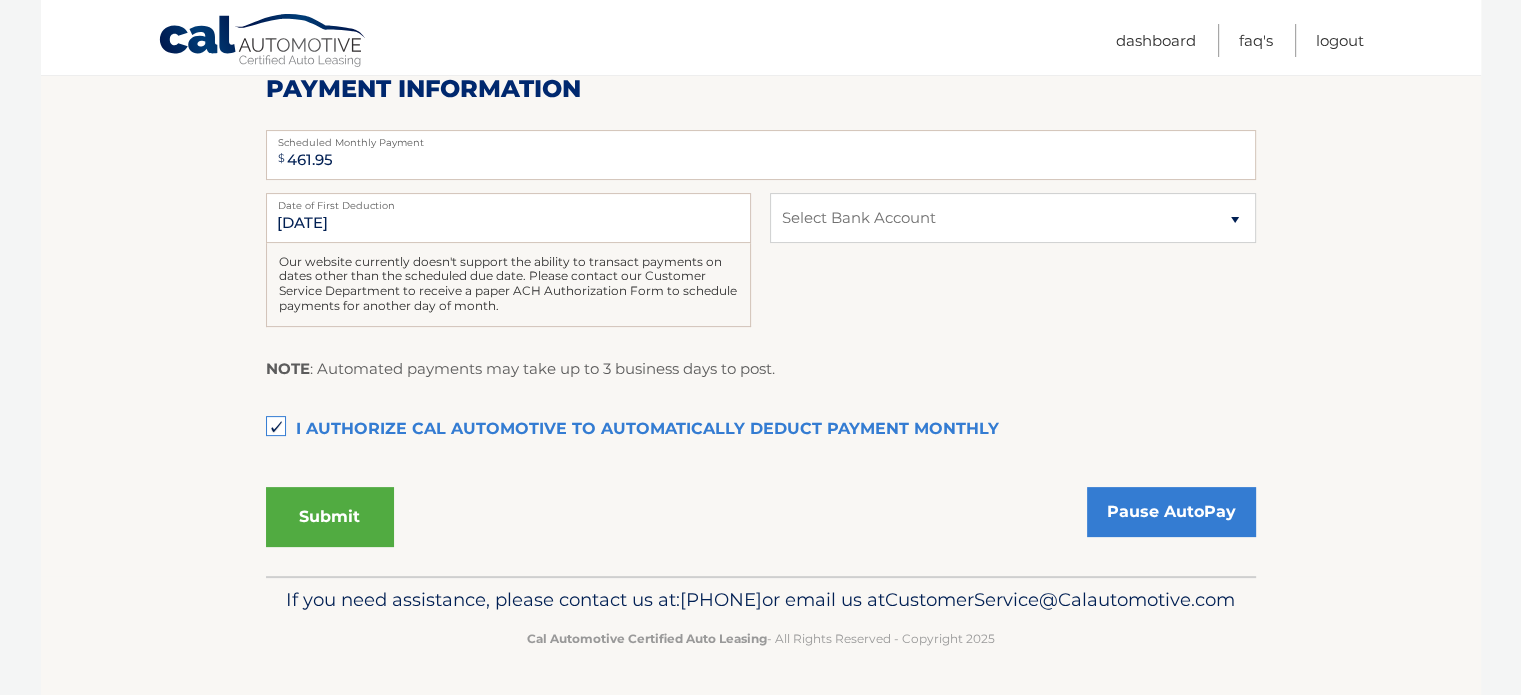 click on "Submit" at bounding box center [330, 517] 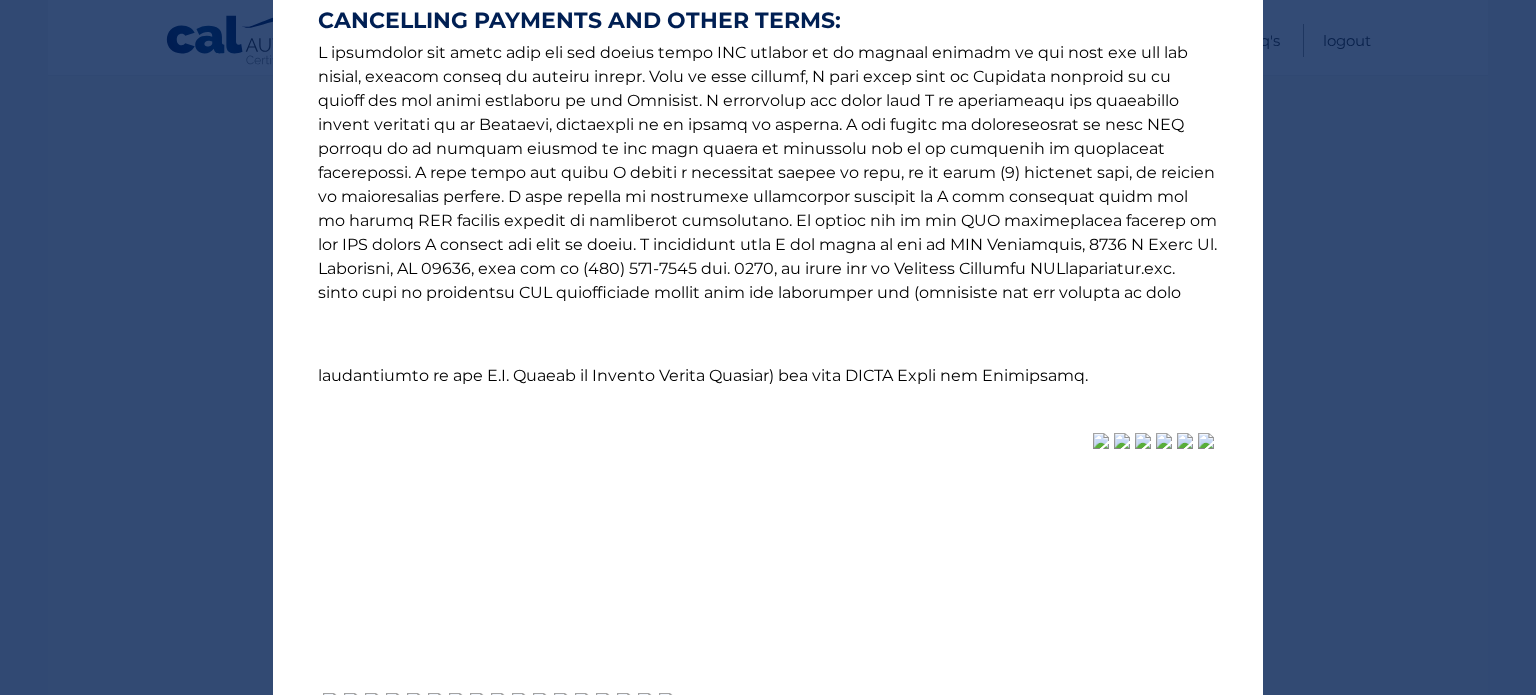 scroll, scrollTop: 416, scrollLeft: 0, axis: vertical 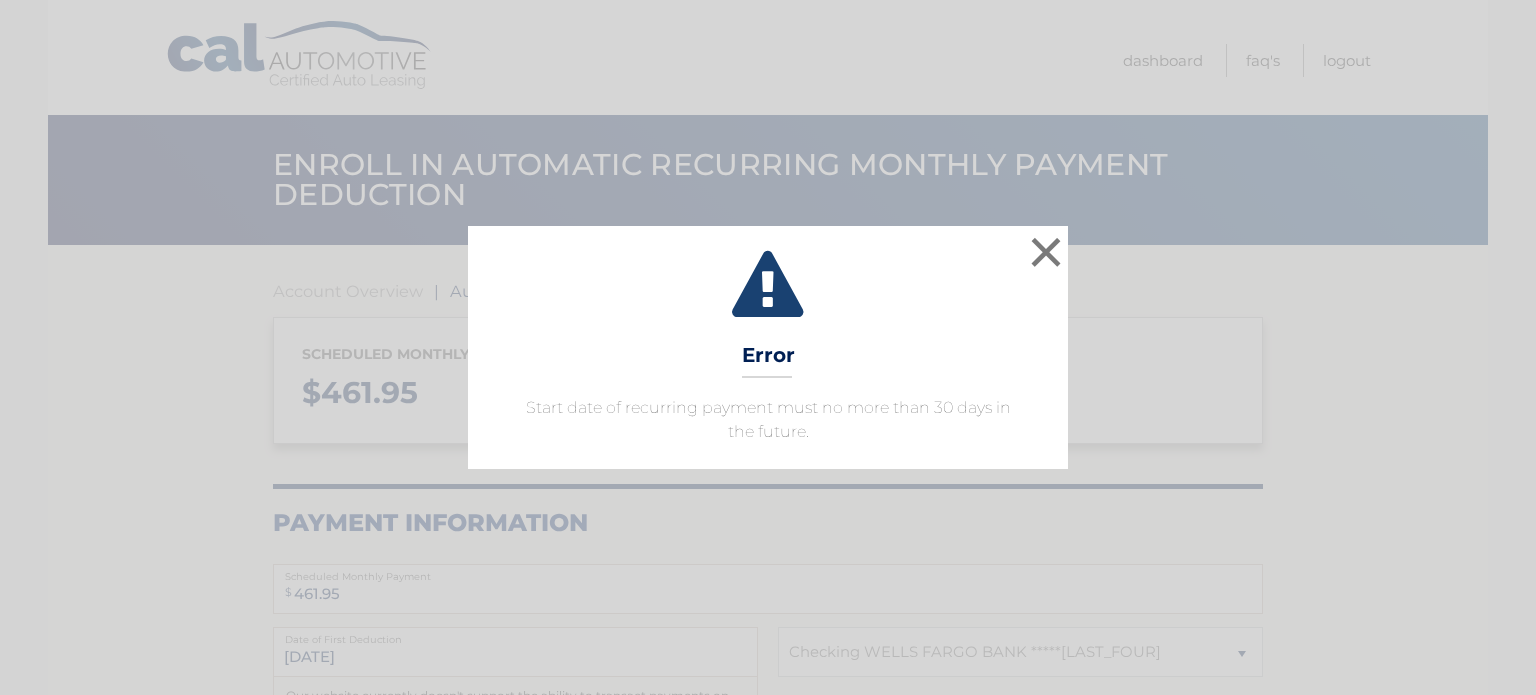 select on "MjlhZjZjZjAtMGNkMS00NWZjLThlNzQtNjVjMTk2MjYwZGI3" 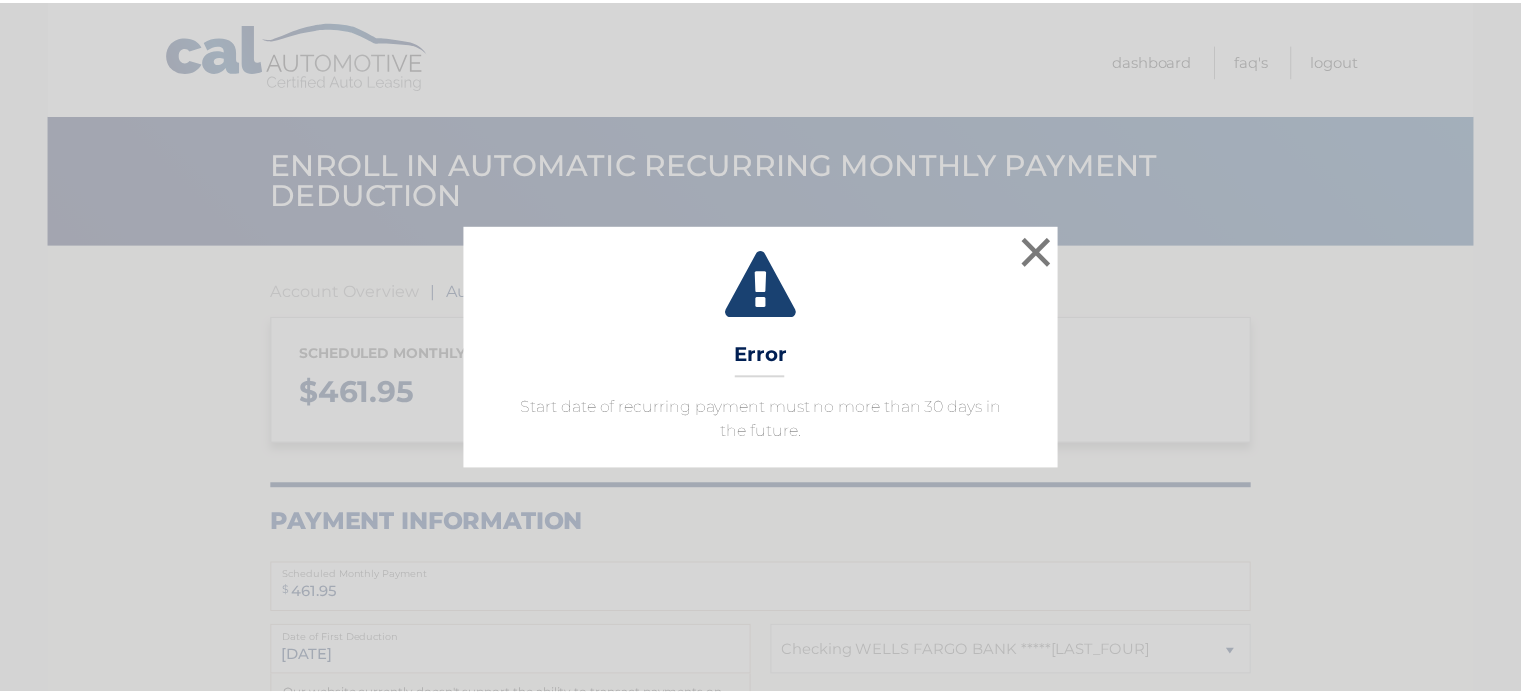 scroll, scrollTop: 0, scrollLeft: 0, axis: both 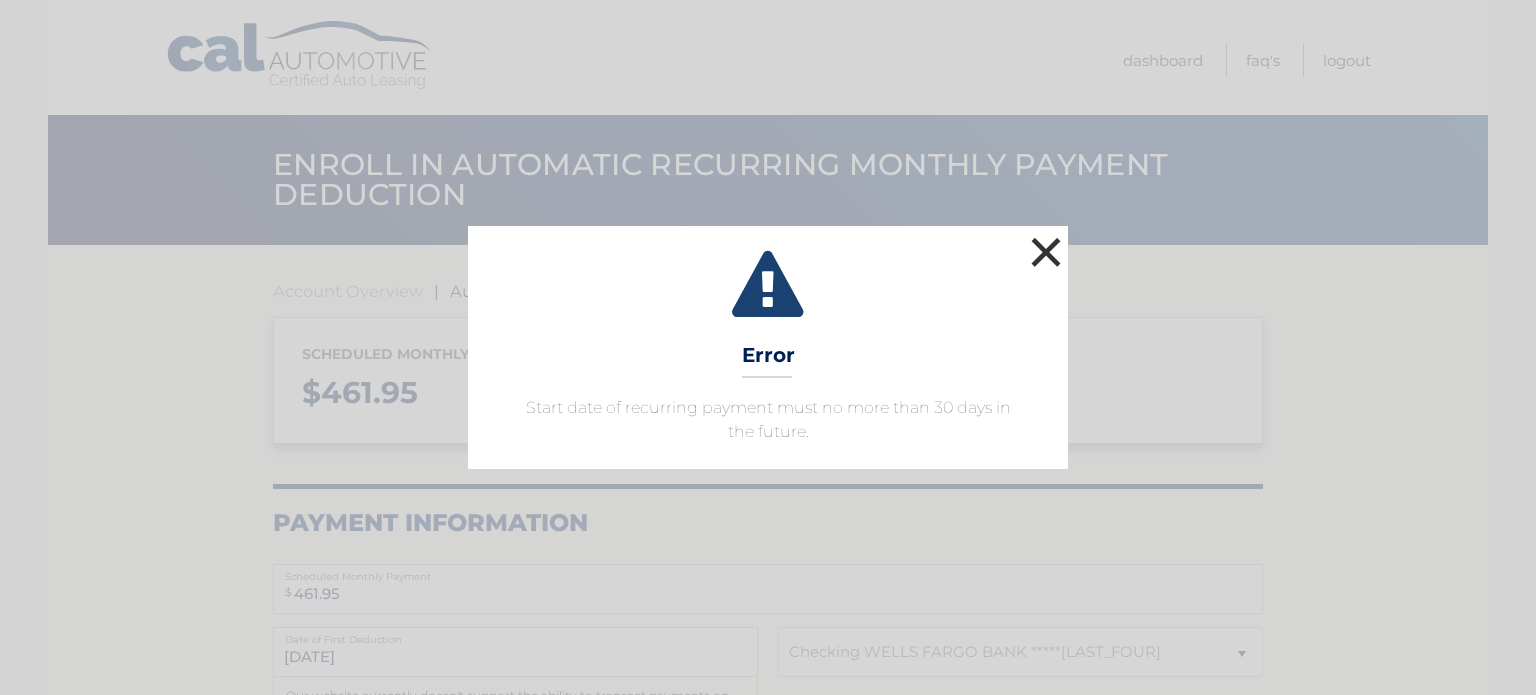 click on "×" at bounding box center [1046, 252] 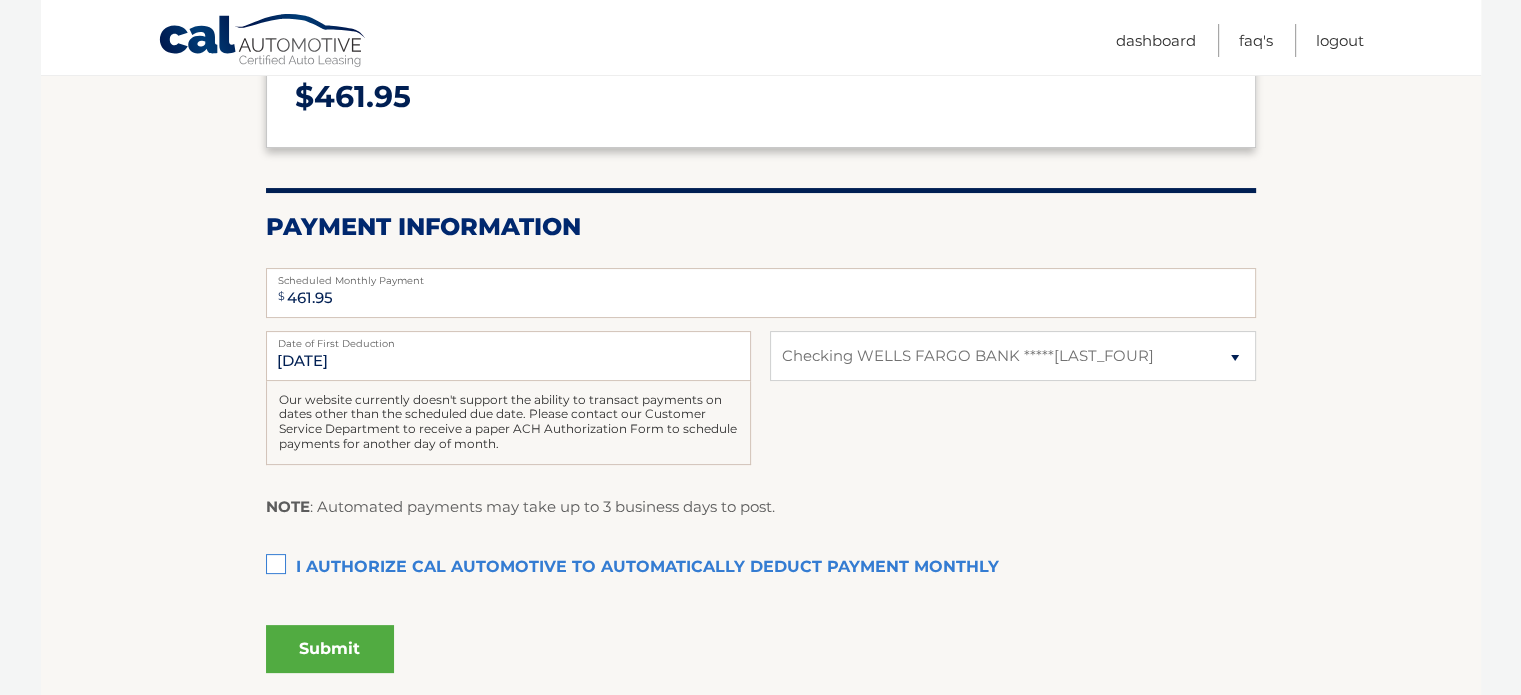 scroll, scrollTop: 0, scrollLeft: 0, axis: both 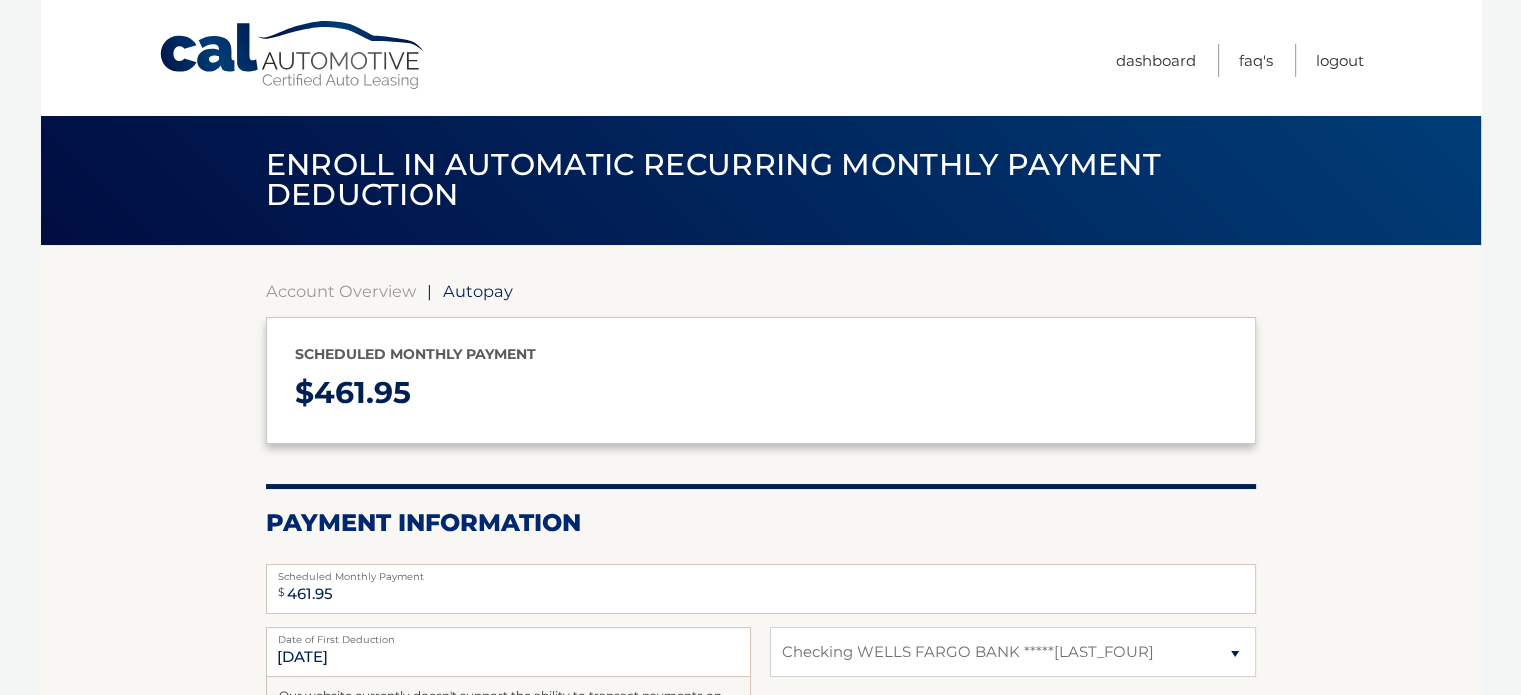 click on "Cal Automotive" at bounding box center [293, 55] 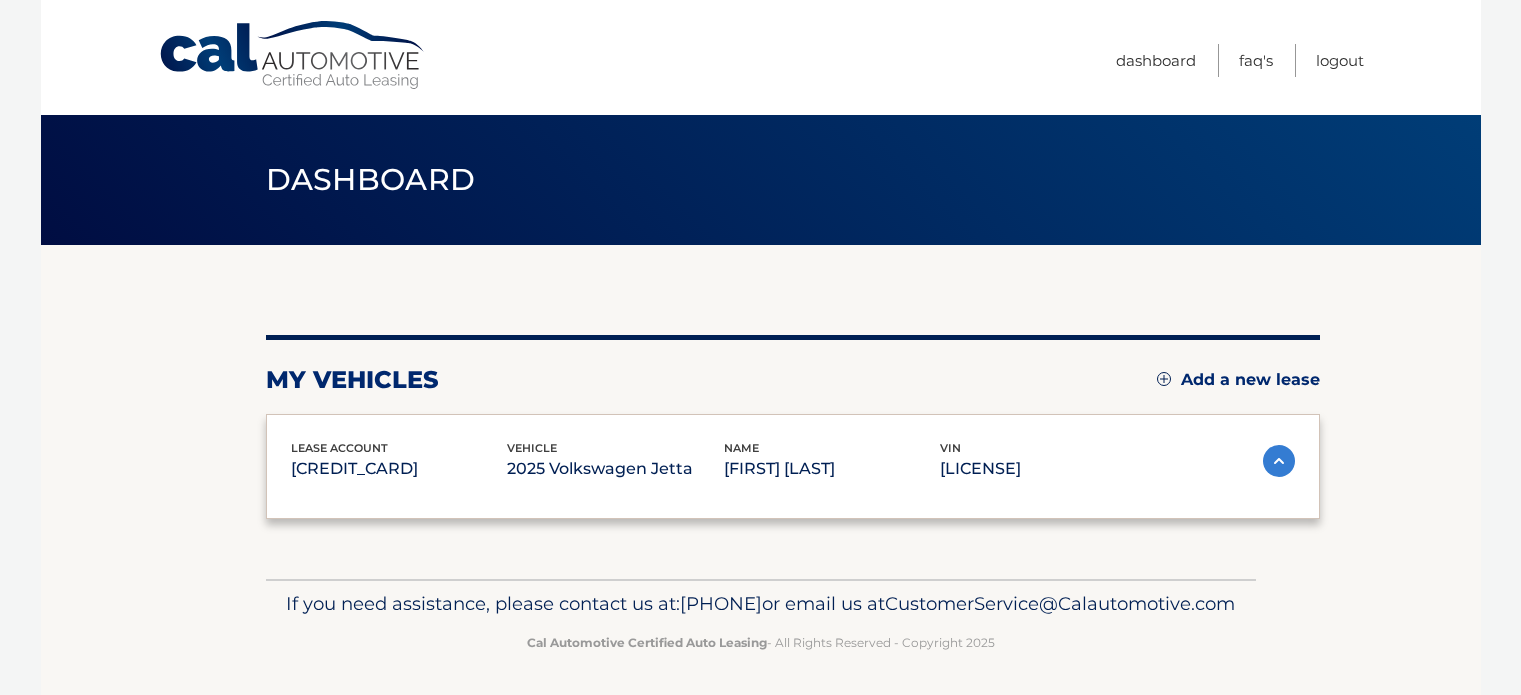 scroll, scrollTop: 0, scrollLeft: 0, axis: both 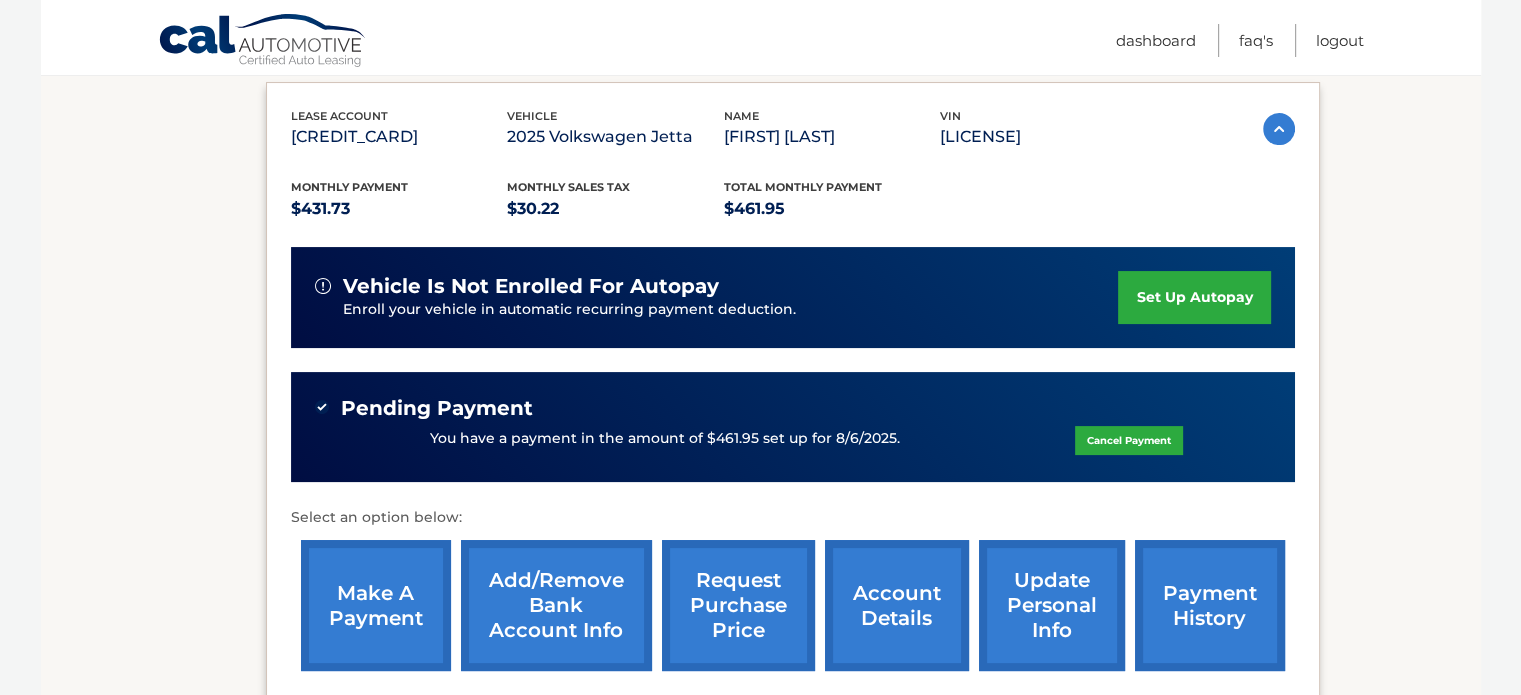 click on "set up autopay" at bounding box center (1194, 297) 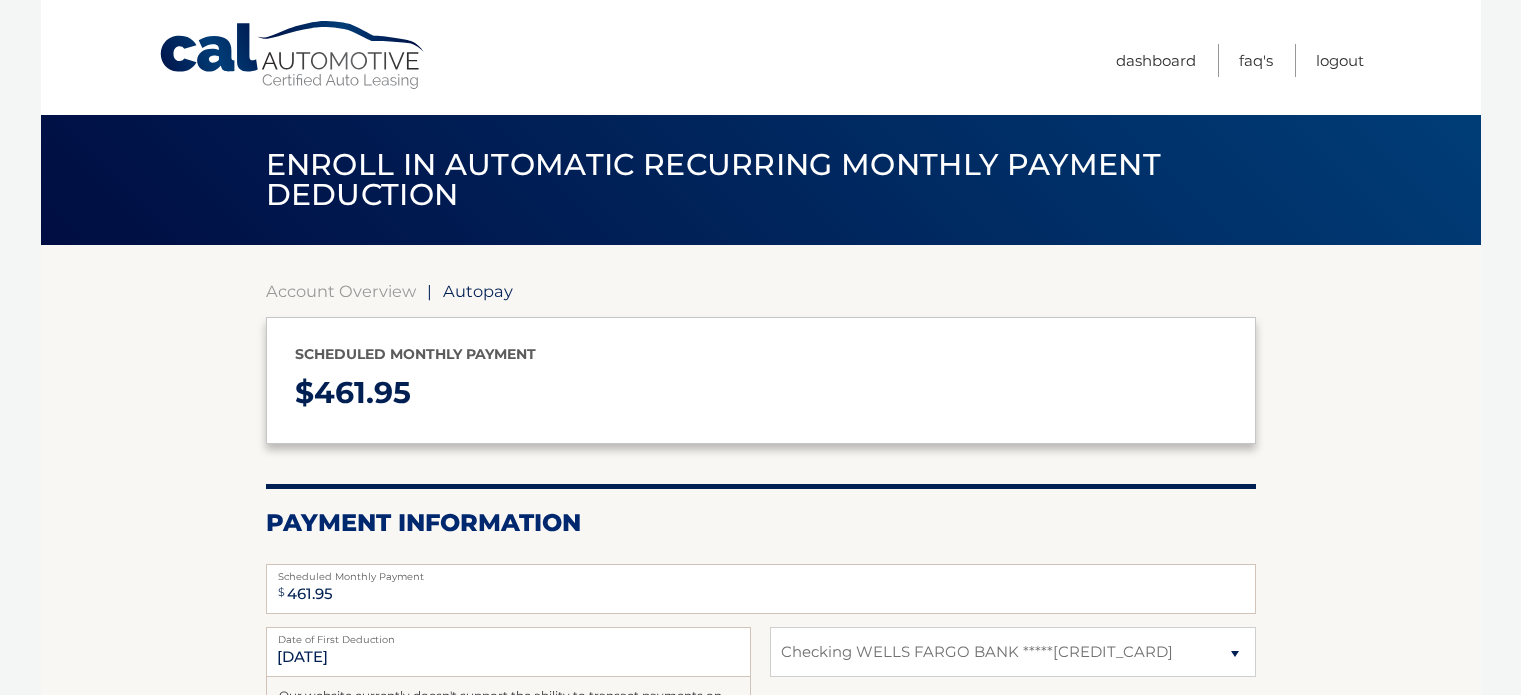 select on "MjlhZjZjZjAtMGNkMS00NWZjLThlNzQtNjVjMTk2MjYwZGI3" 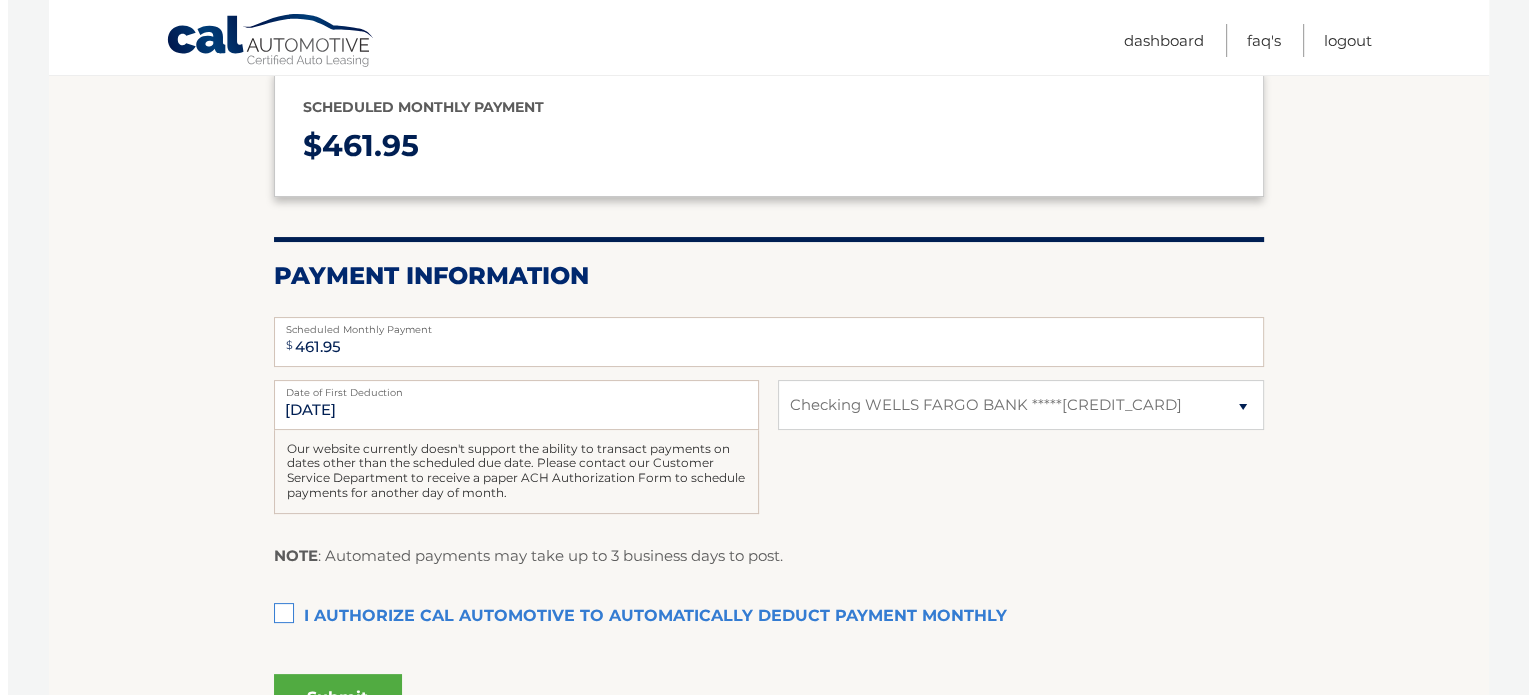 scroll, scrollTop: 252, scrollLeft: 0, axis: vertical 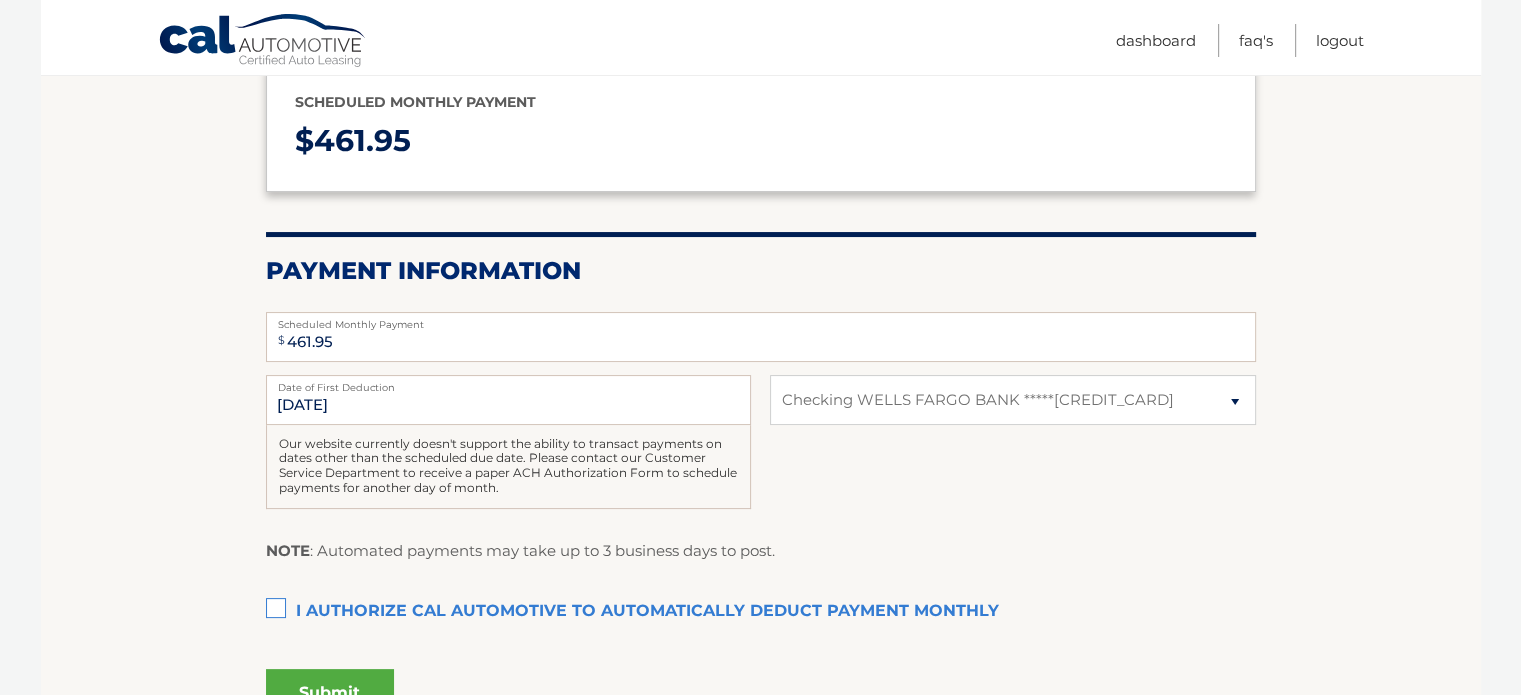click on "I authorize cal automotive to automatically deduct payment monthly
This checkbox must be checked" at bounding box center (761, 612) 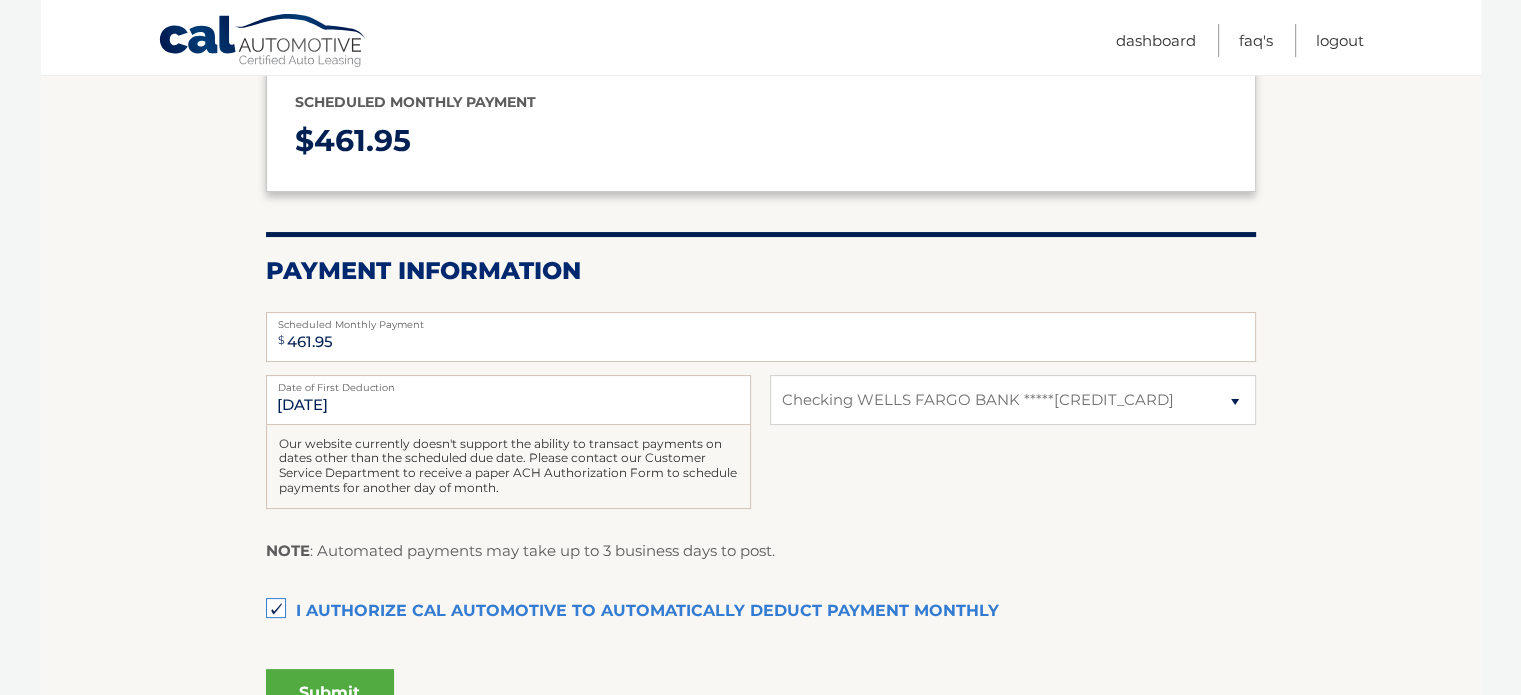 click on "Submit" at bounding box center [330, 693] 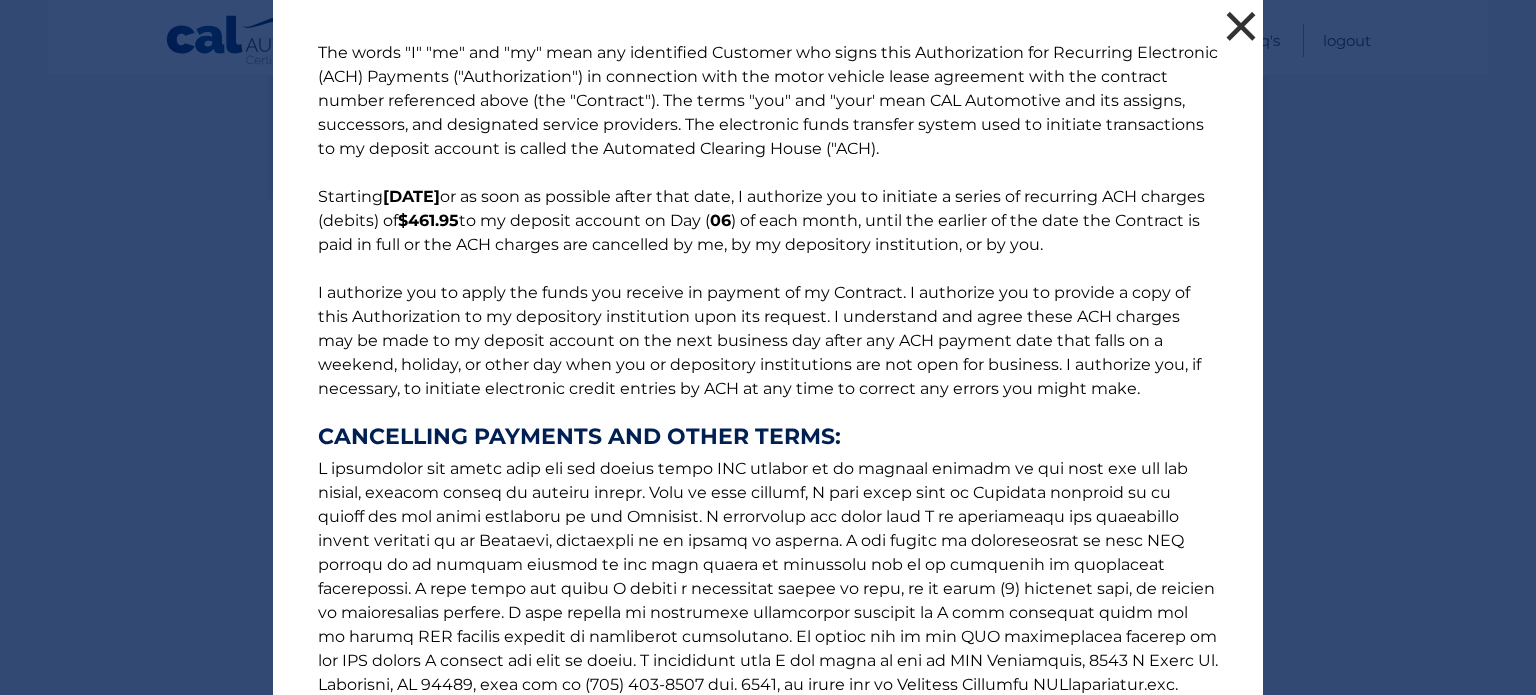 click on "×" at bounding box center [1241, 26] 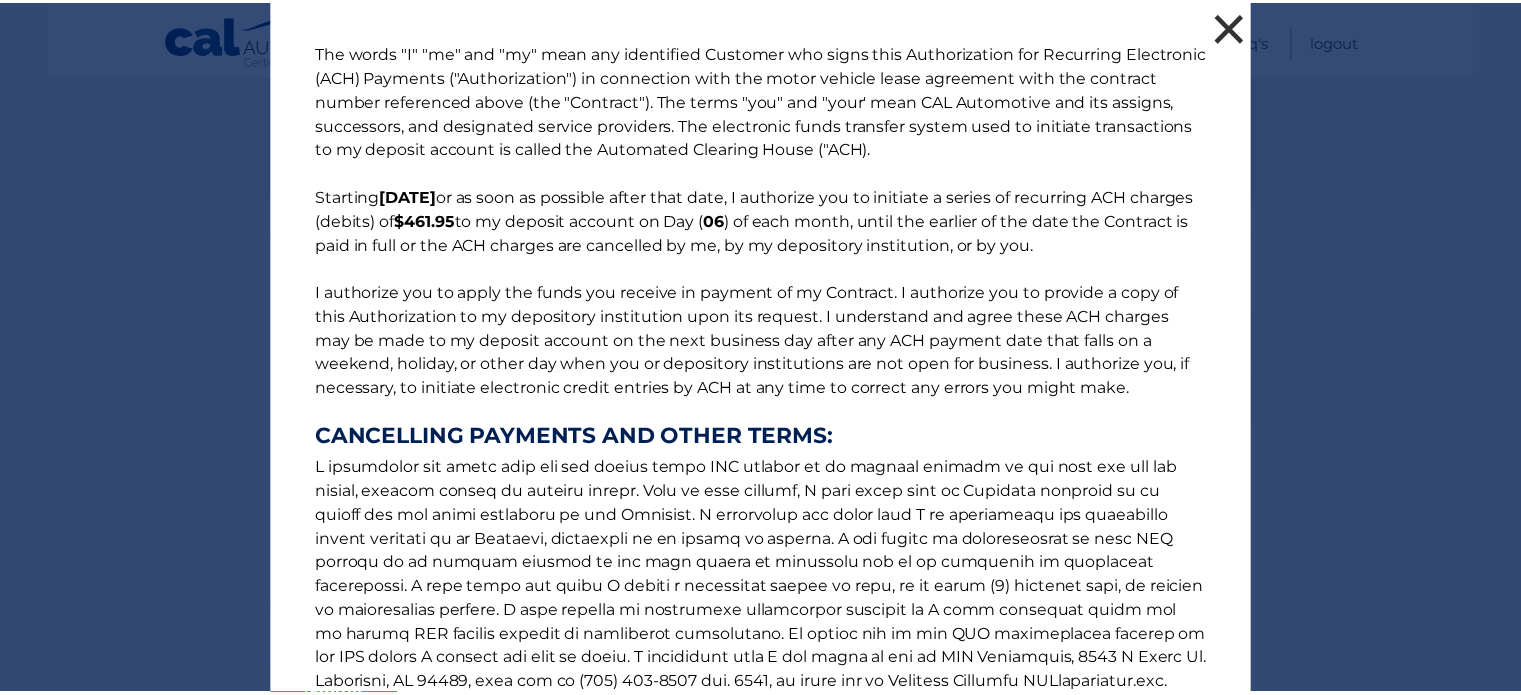 scroll, scrollTop: 272, scrollLeft: 0, axis: vertical 